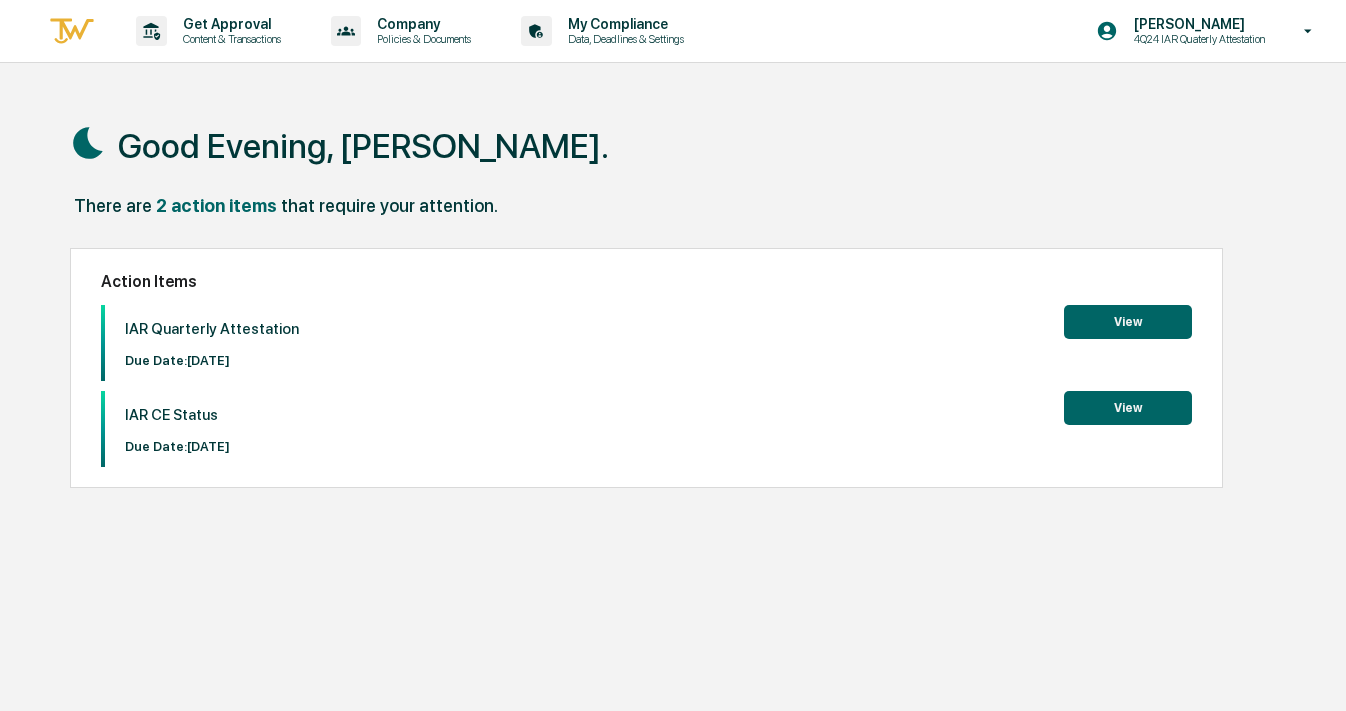 scroll, scrollTop: 0, scrollLeft: 0, axis: both 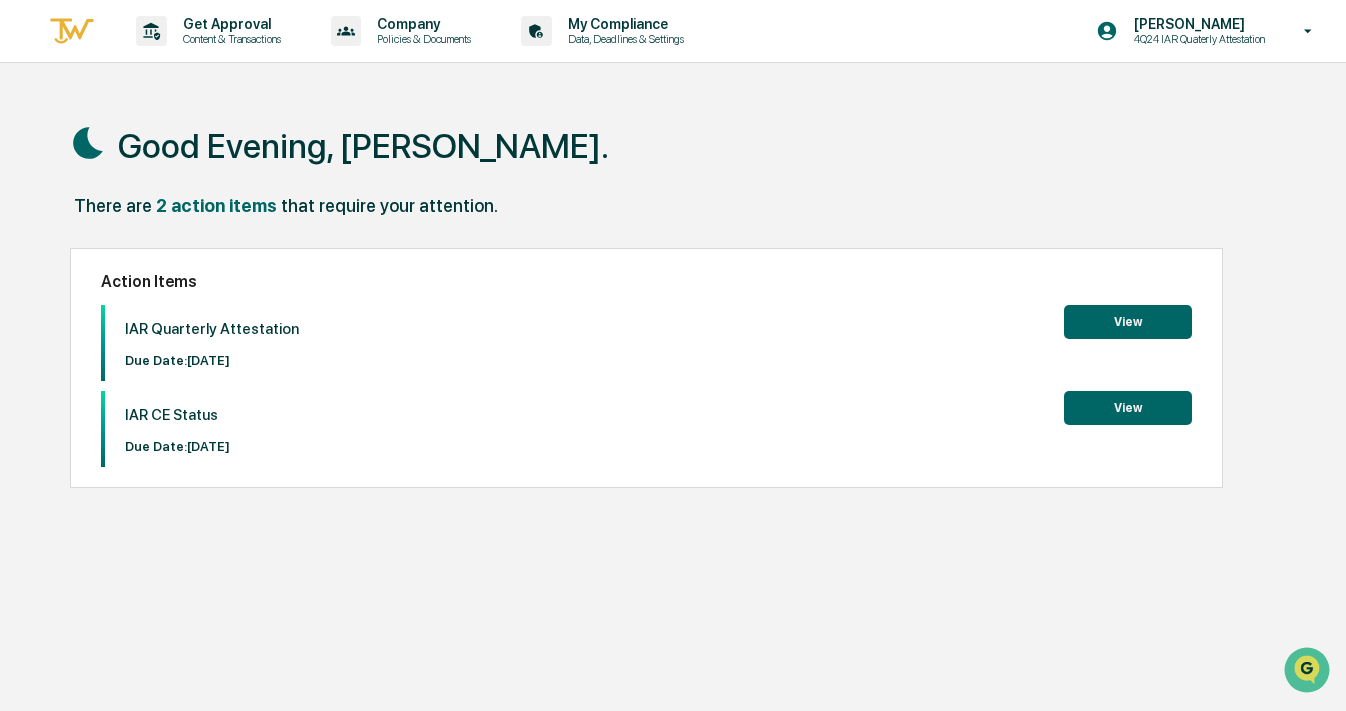 click on "View" at bounding box center [1128, 322] 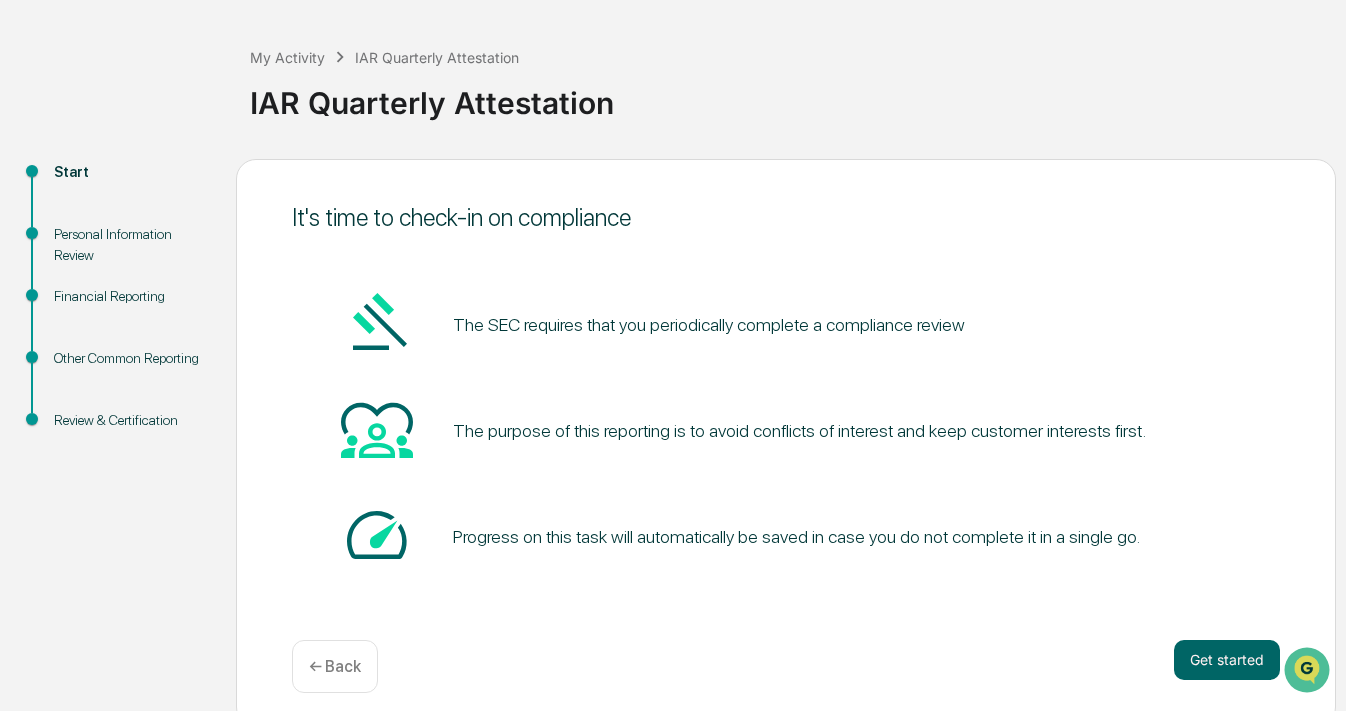 scroll, scrollTop: 95, scrollLeft: 0, axis: vertical 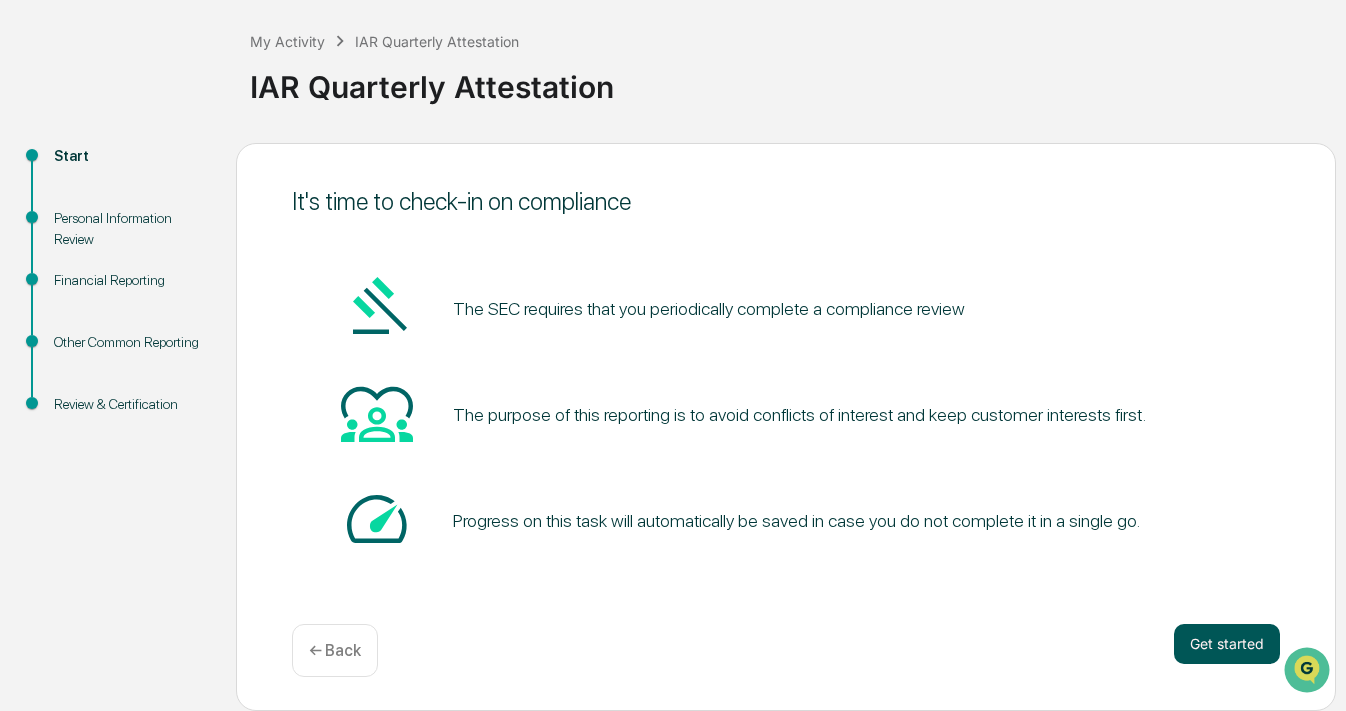 click on "Get started" at bounding box center (1227, 644) 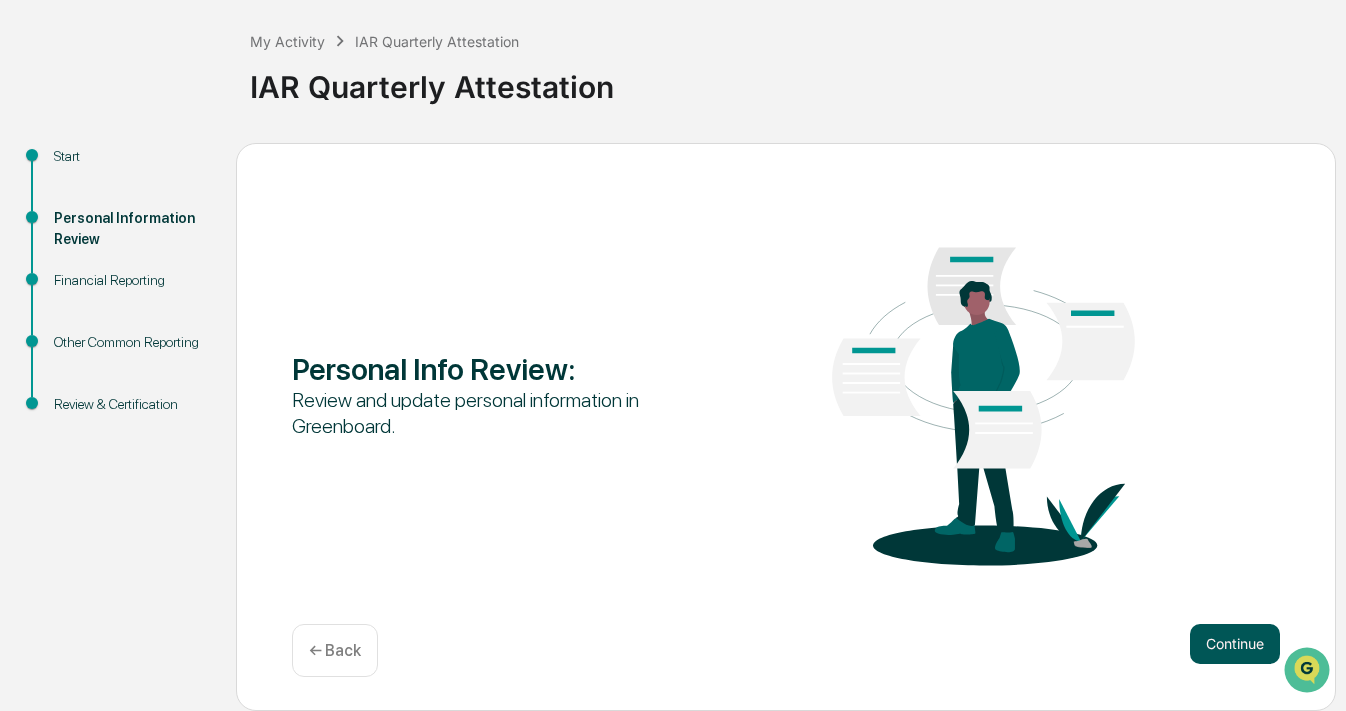 click on "Continue" at bounding box center (1235, 644) 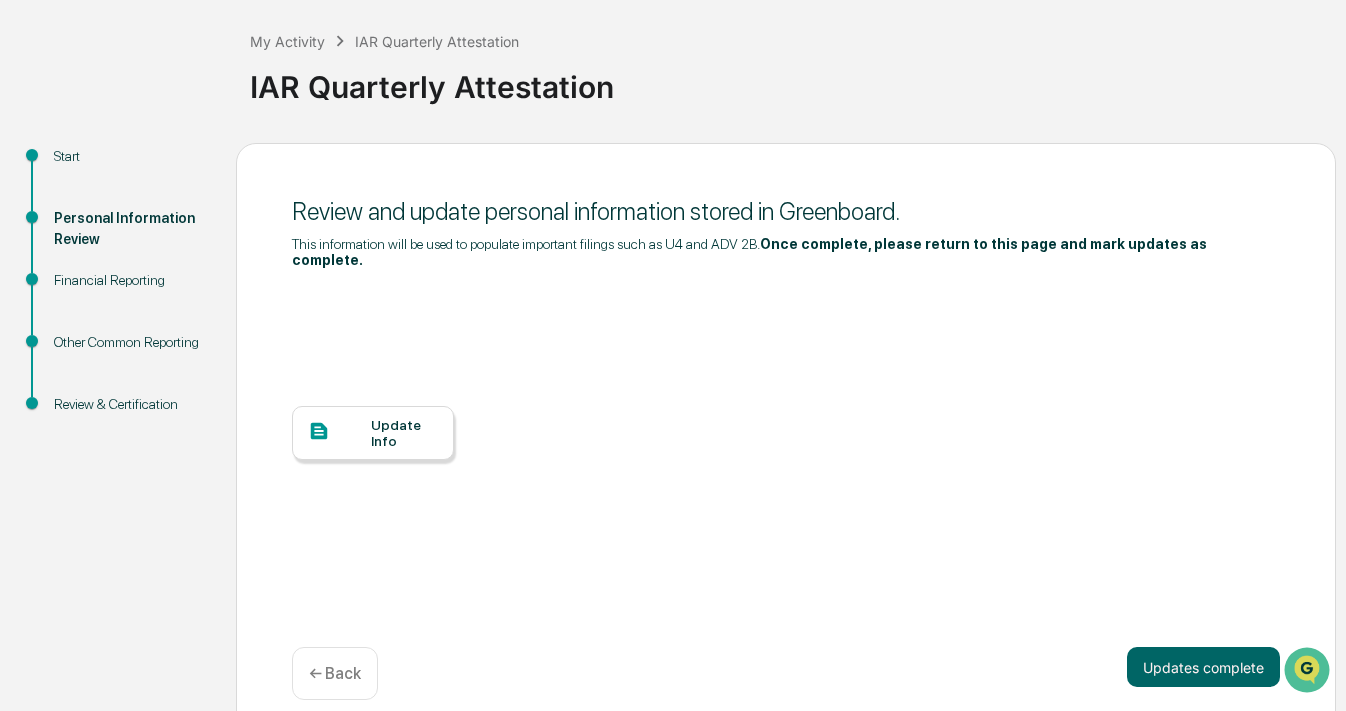 click on "Update Info" at bounding box center [404, 433] 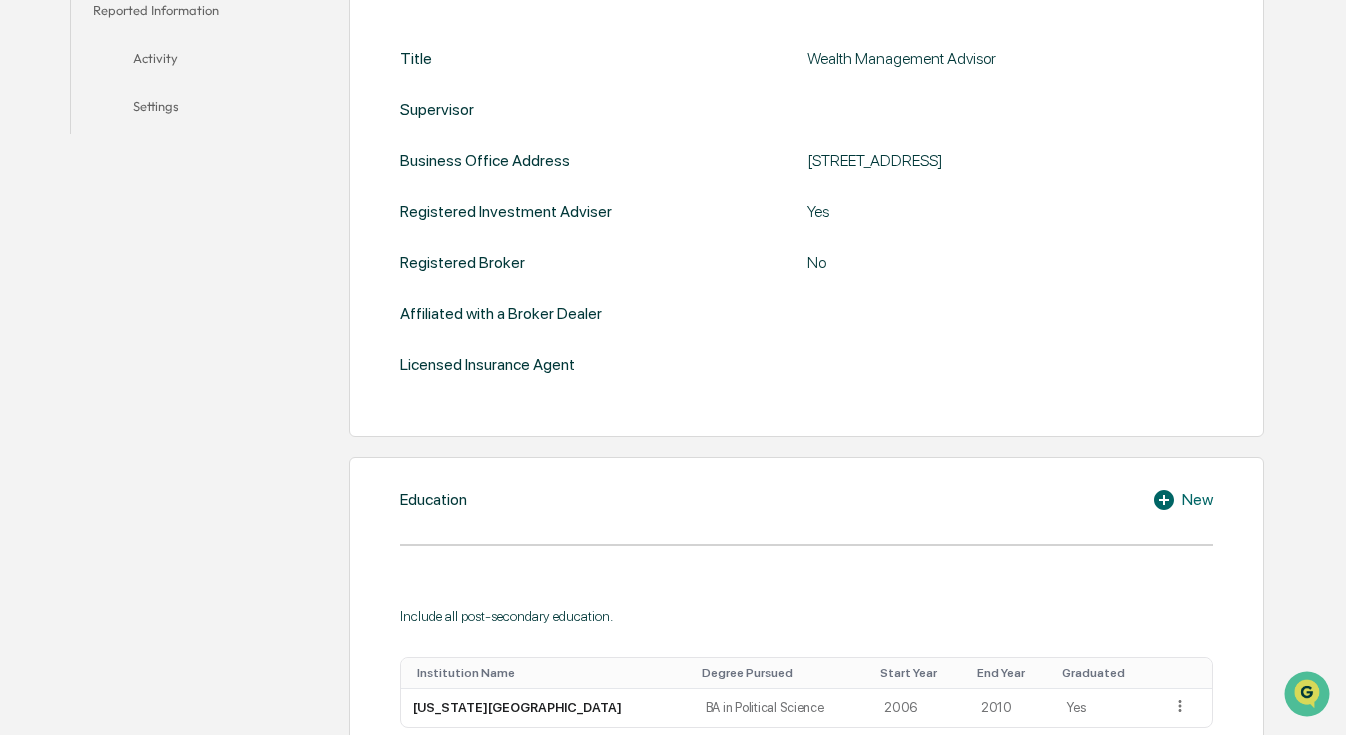 scroll, scrollTop: 647, scrollLeft: 0, axis: vertical 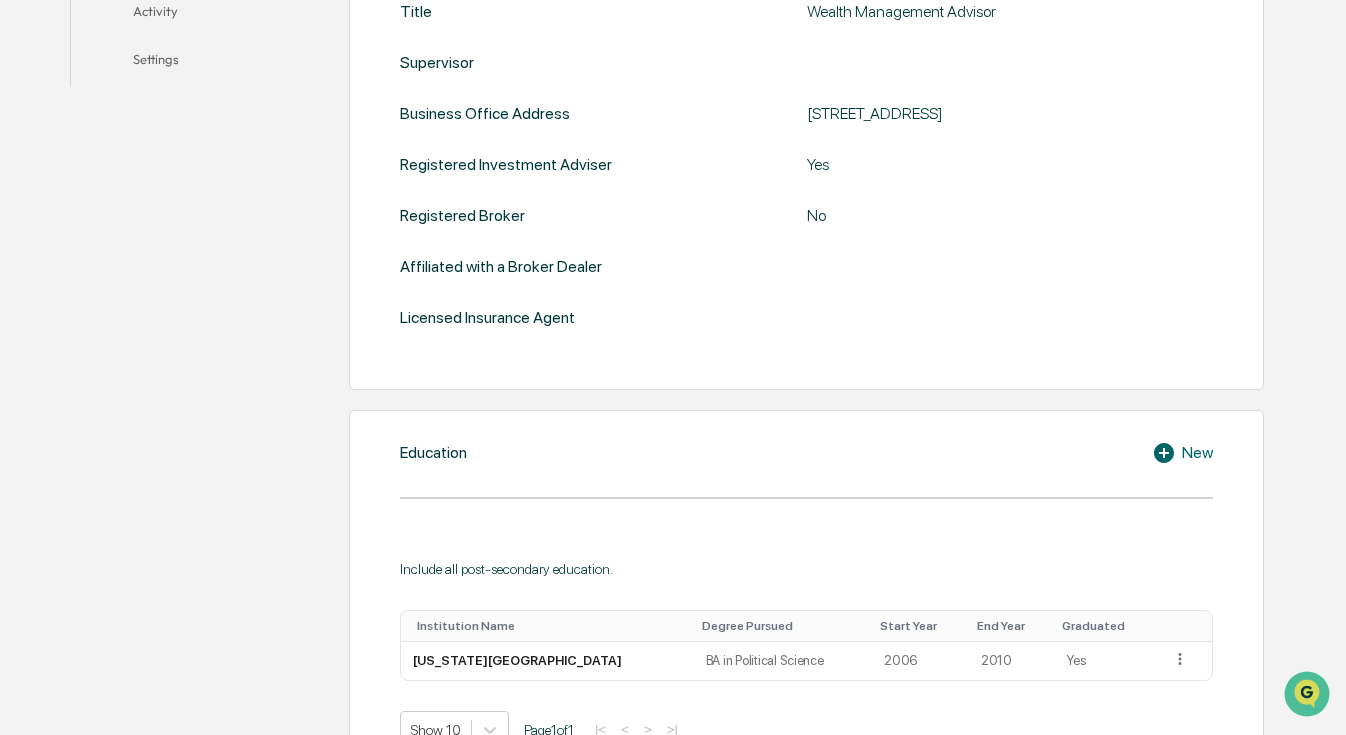 click on "Title Wealth Management Advisor Supervisor Business Office Address [STREET_ADDRESS] Registered Investment Adviser Yes Registered Broker No Affiliated with a Broker Dealer Licensed Insurance Agent" at bounding box center [806, 164] 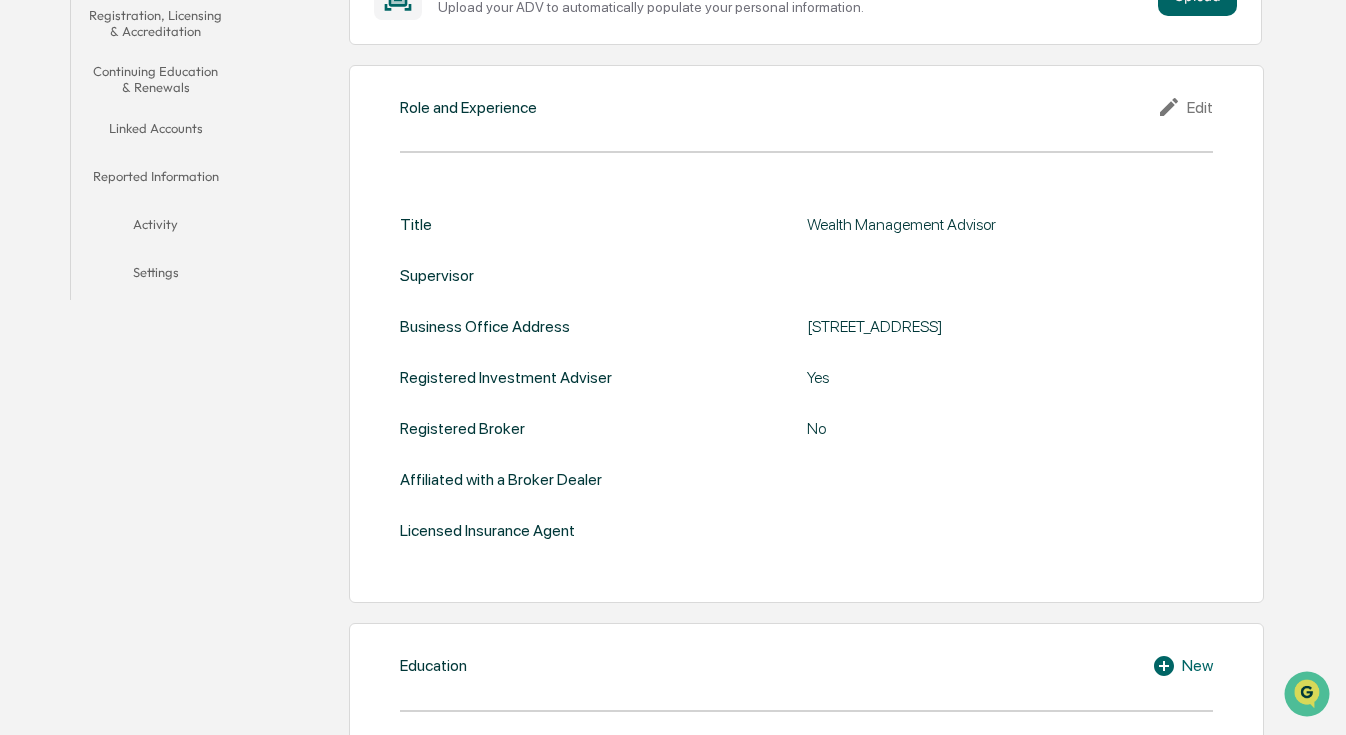 scroll, scrollTop: 212, scrollLeft: 0, axis: vertical 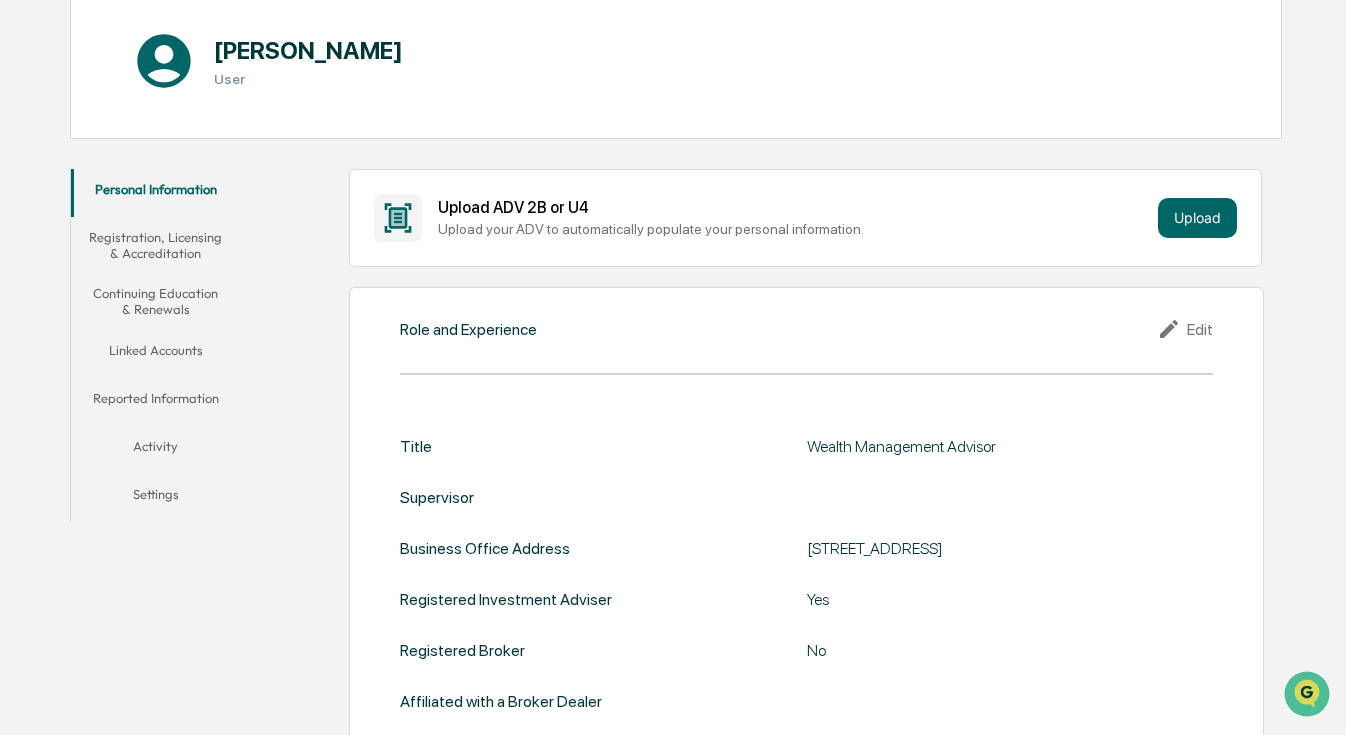 click 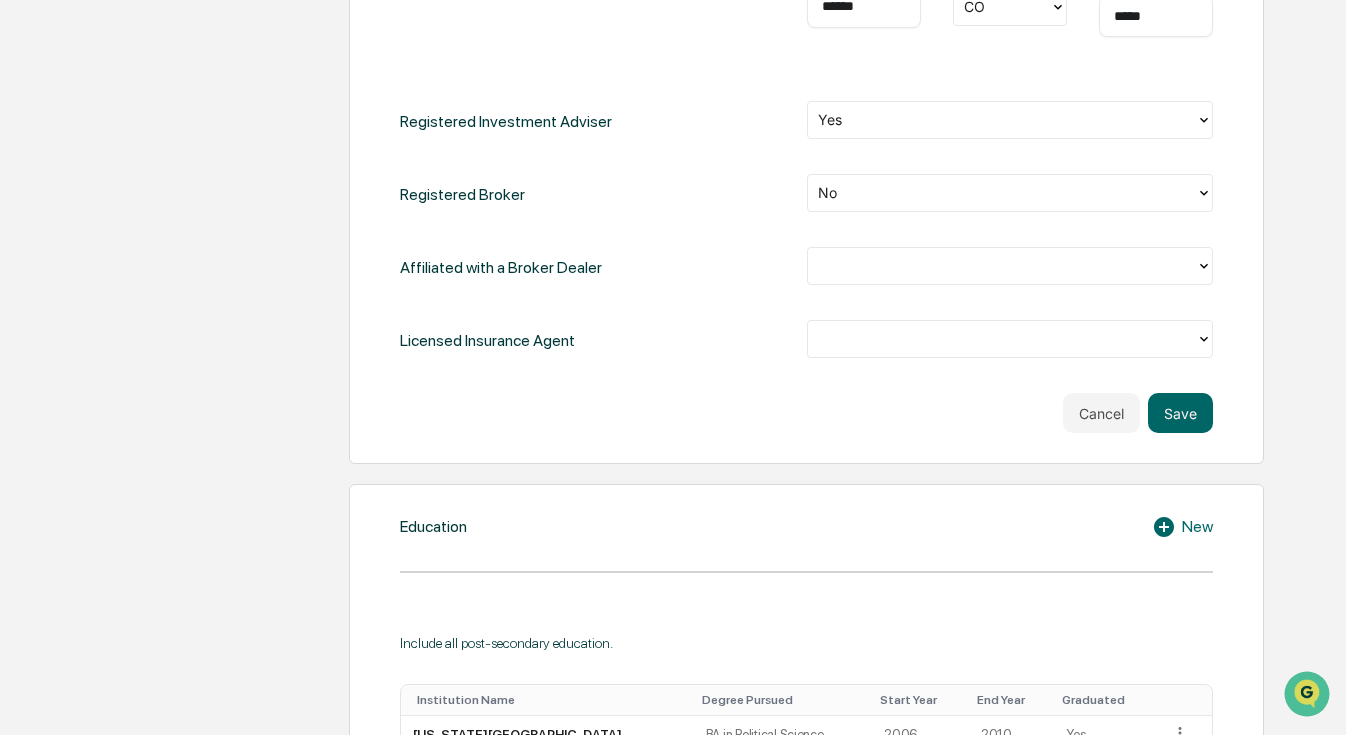 scroll, scrollTop: 1106, scrollLeft: 0, axis: vertical 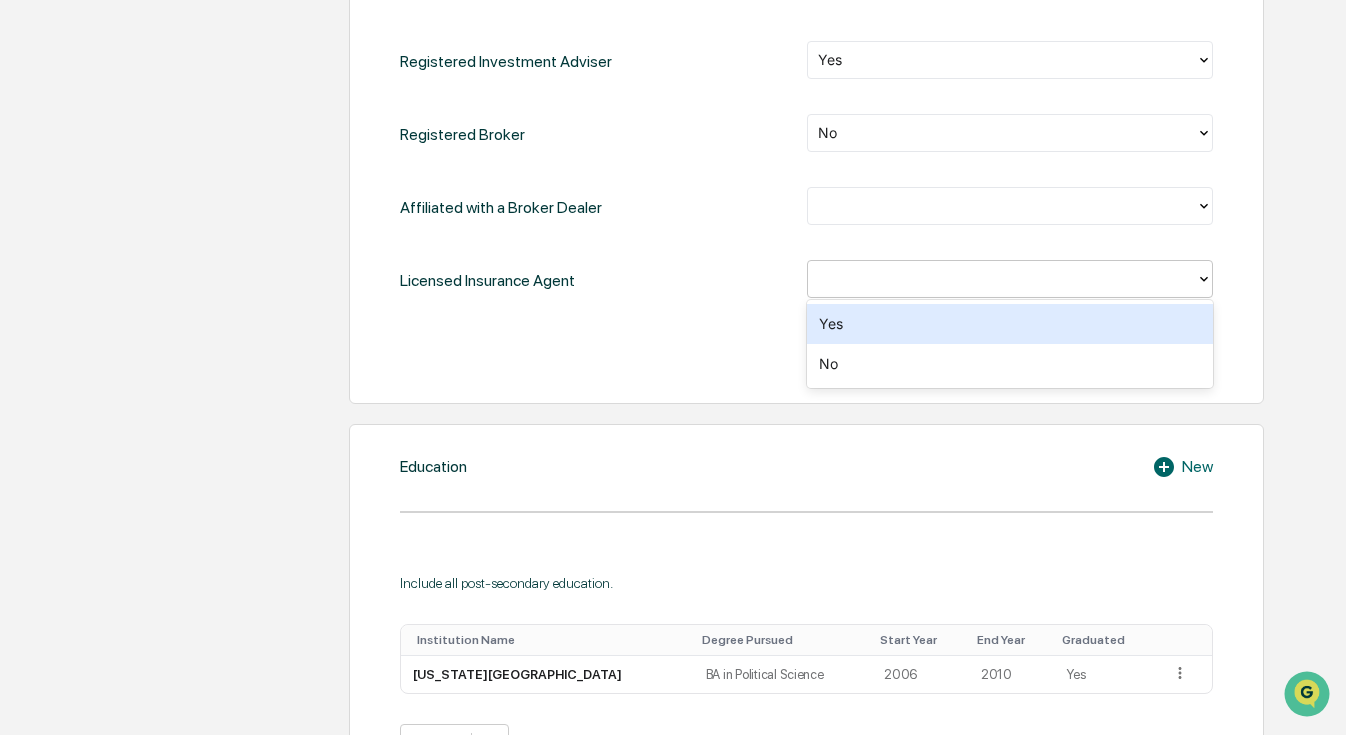 click at bounding box center [1002, 279] 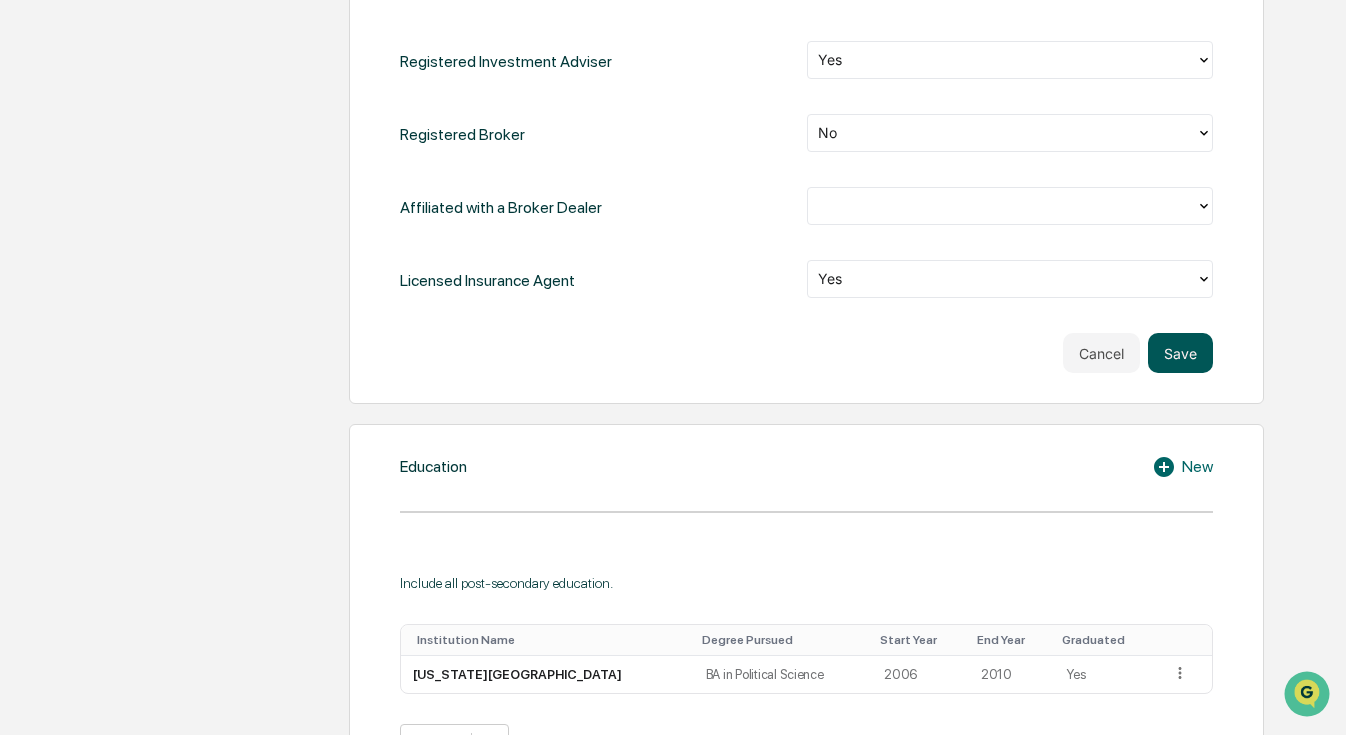 click on "Save" at bounding box center [1180, 353] 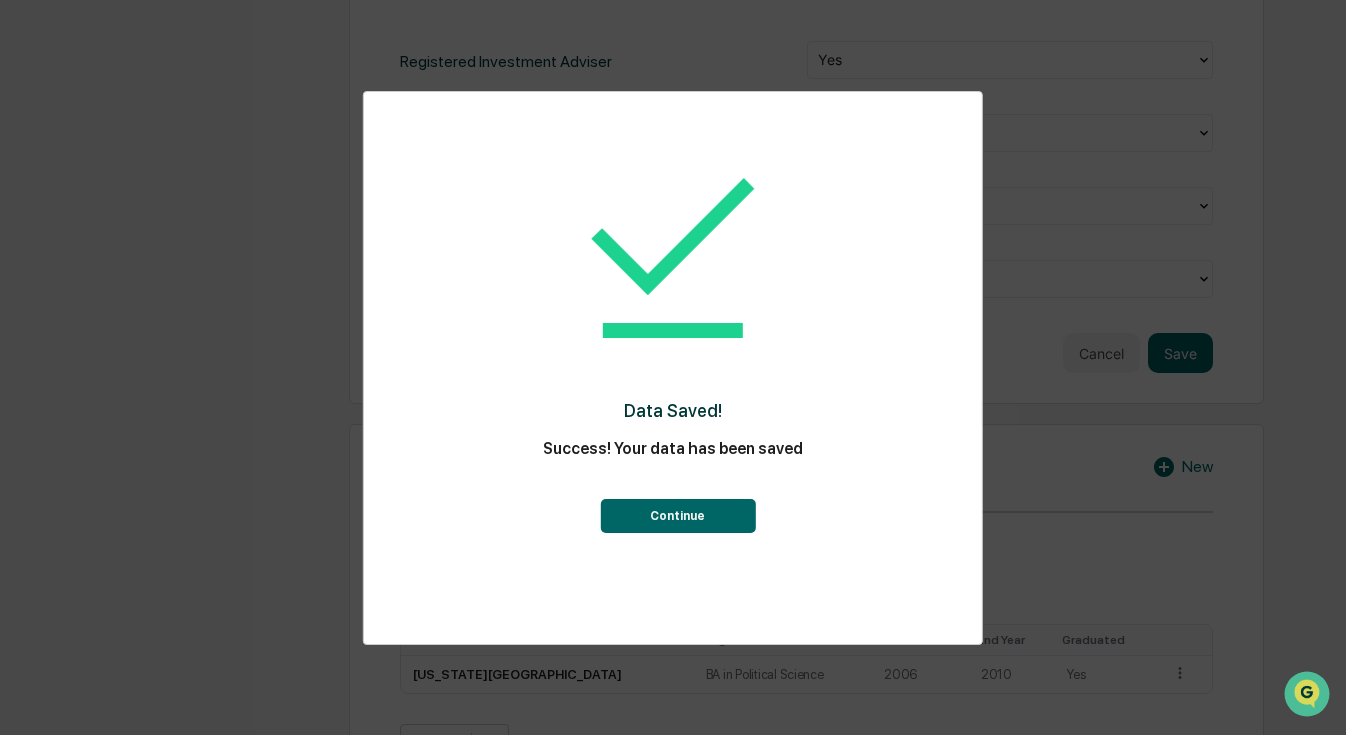 click on "Continue" at bounding box center [677, 516] 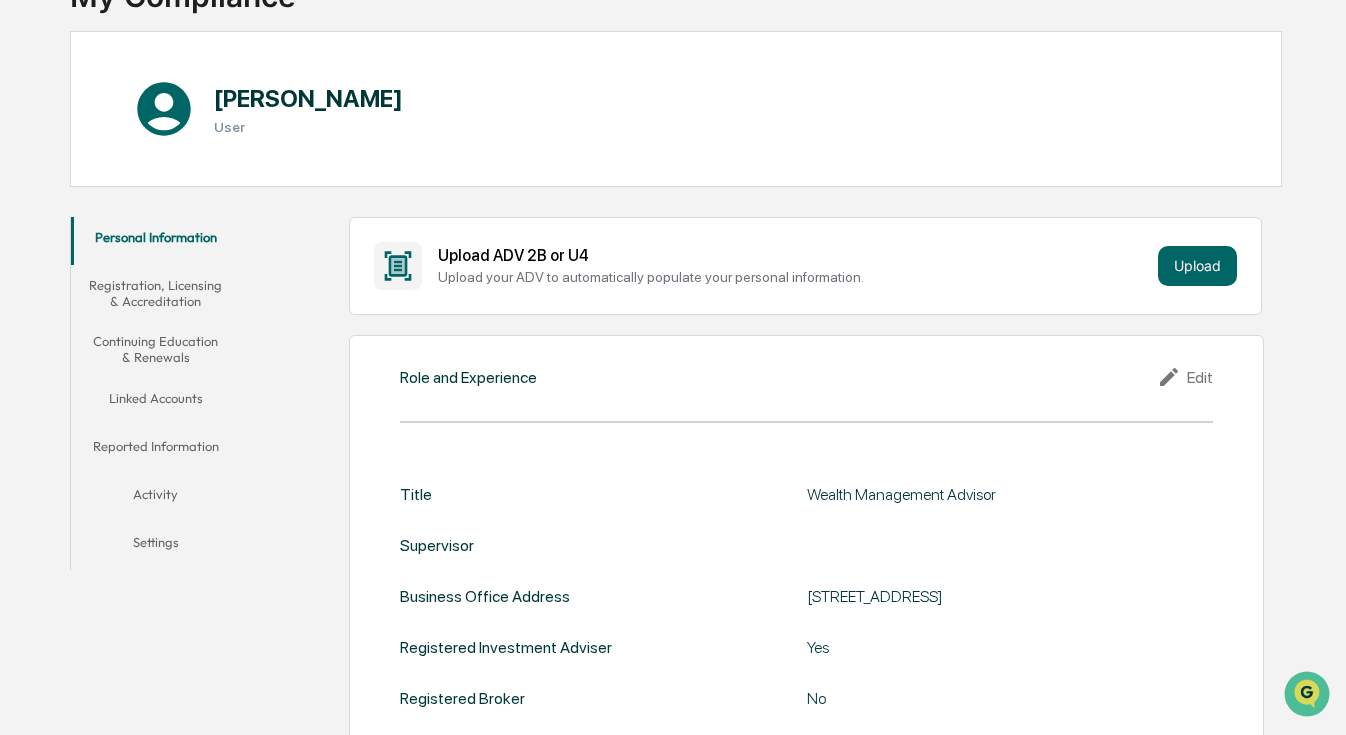 scroll, scrollTop: 0, scrollLeft: 0, axis: both 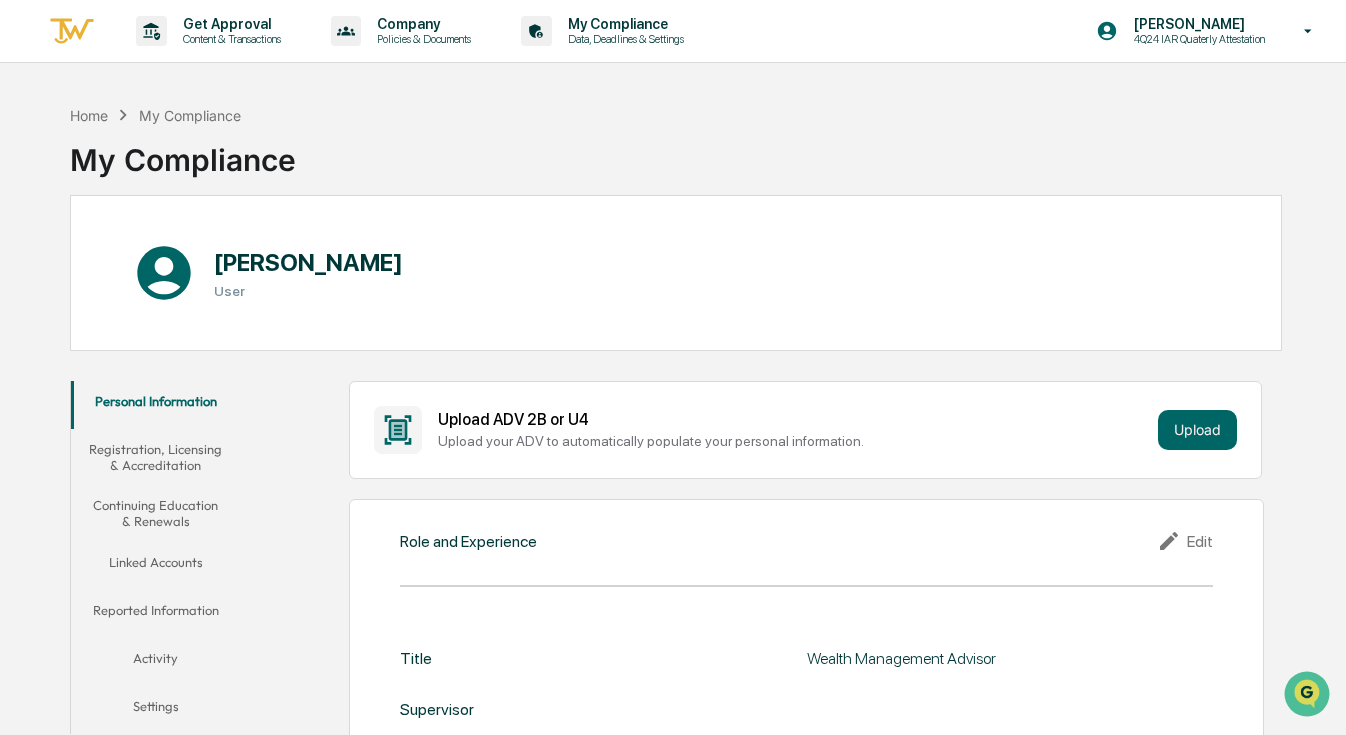 click on "Registration, Licensing & Accreditation" at bounding box center (155, 457) 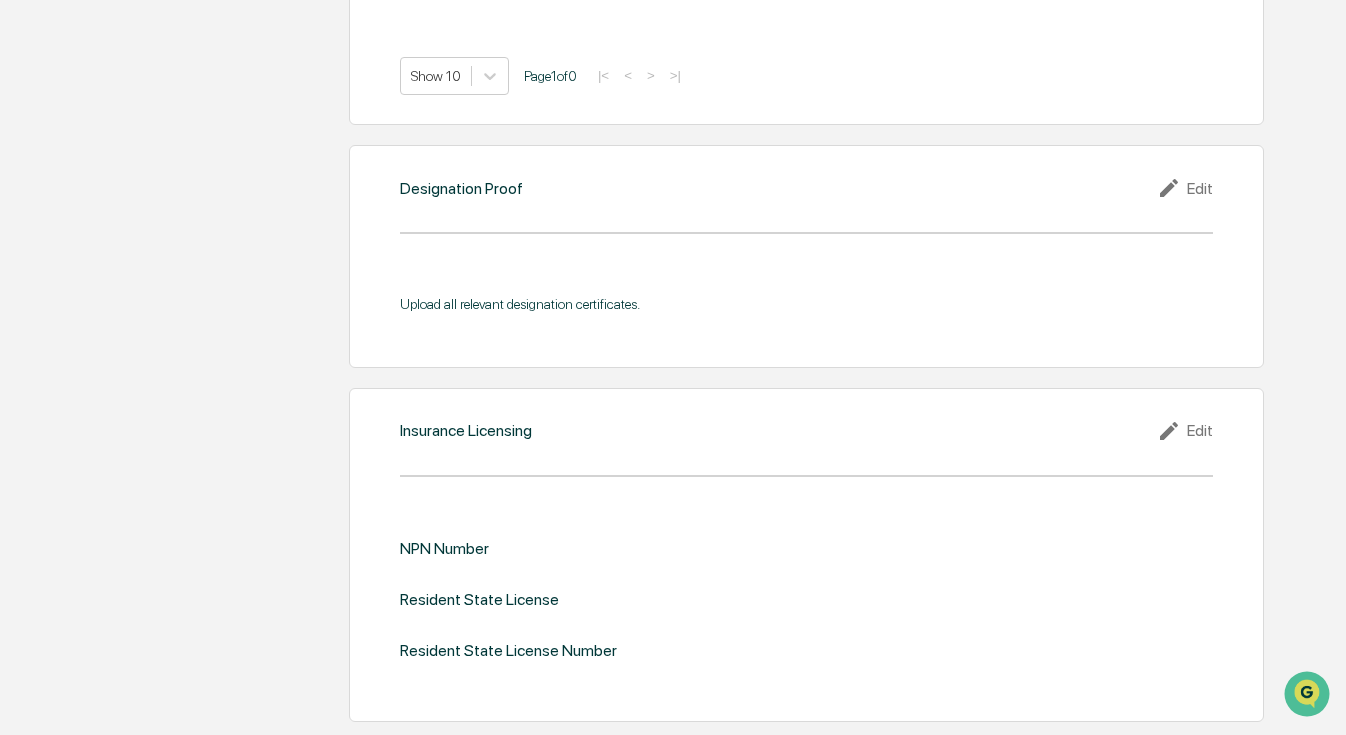 scroll, scrollTop: 2019, scrollLeft: 0, axis: vertical 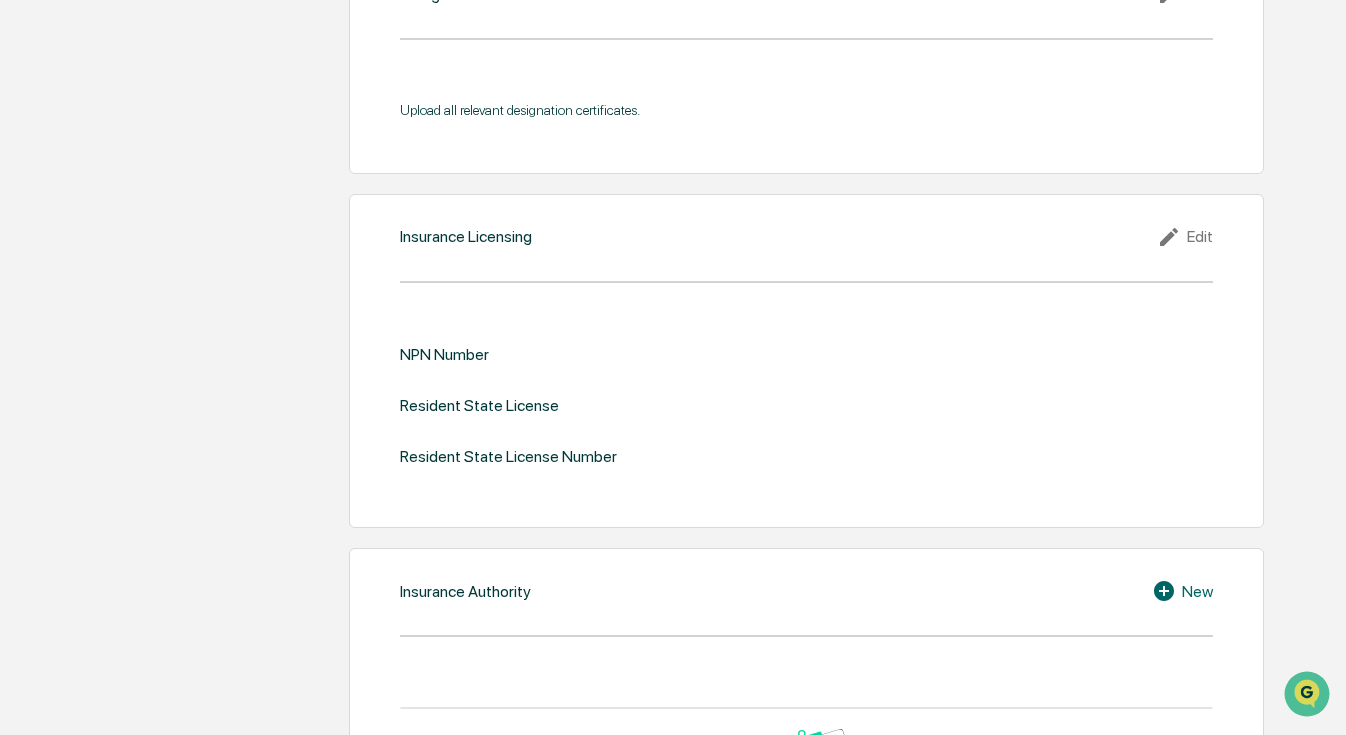 click on "Insurance Licensing Edit NPN Number Resident State License Resident State License Number" at bounding box center (806, 361) 